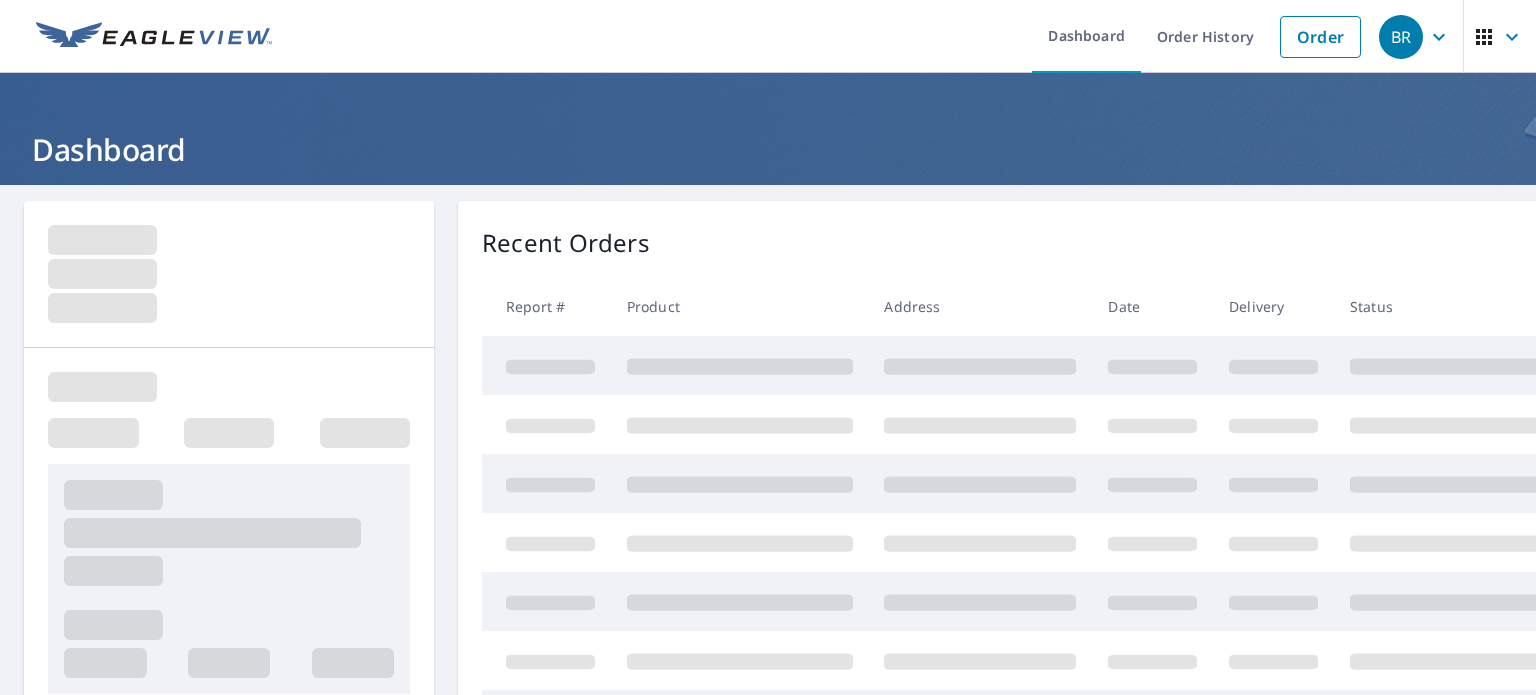scroll, scrollTop: 0, scrollLeft: 0, axis: both 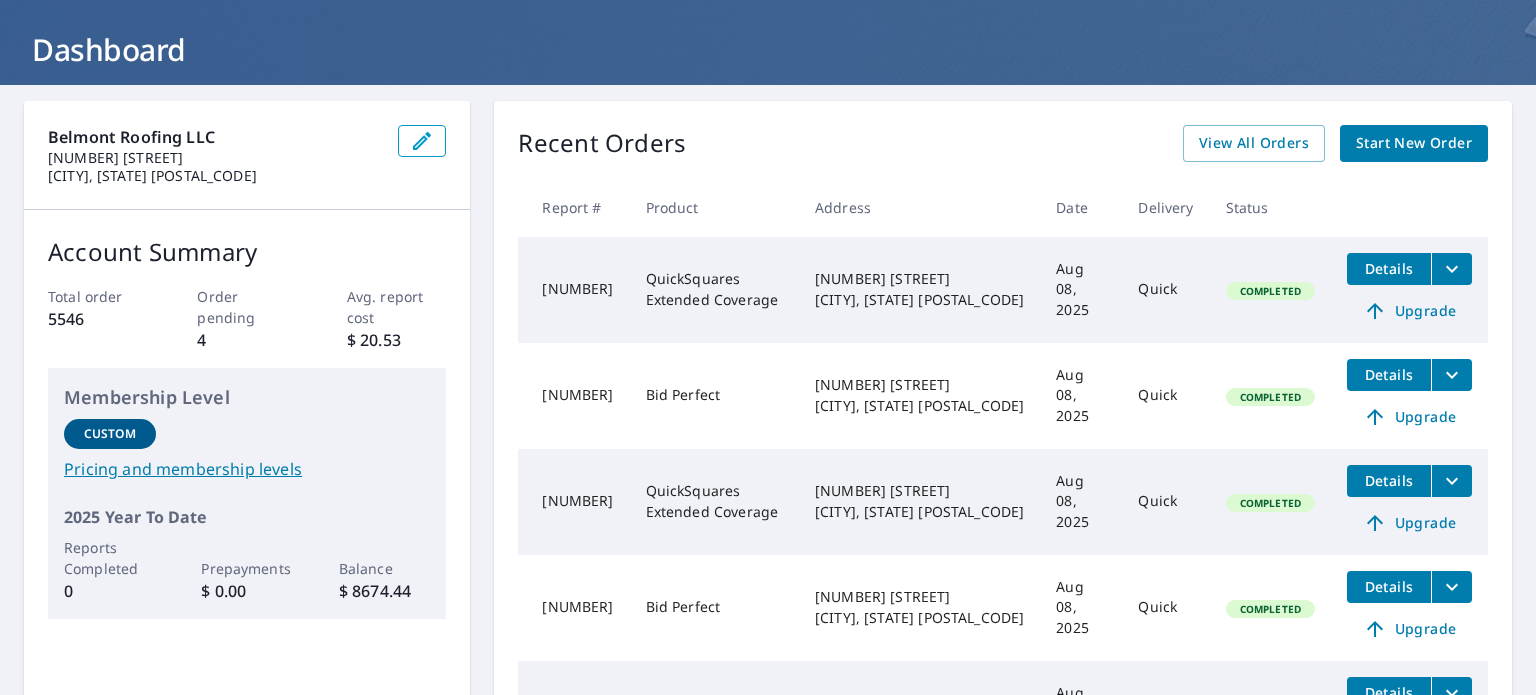 click on "Upgrade" at bounding box center [1409, 523] 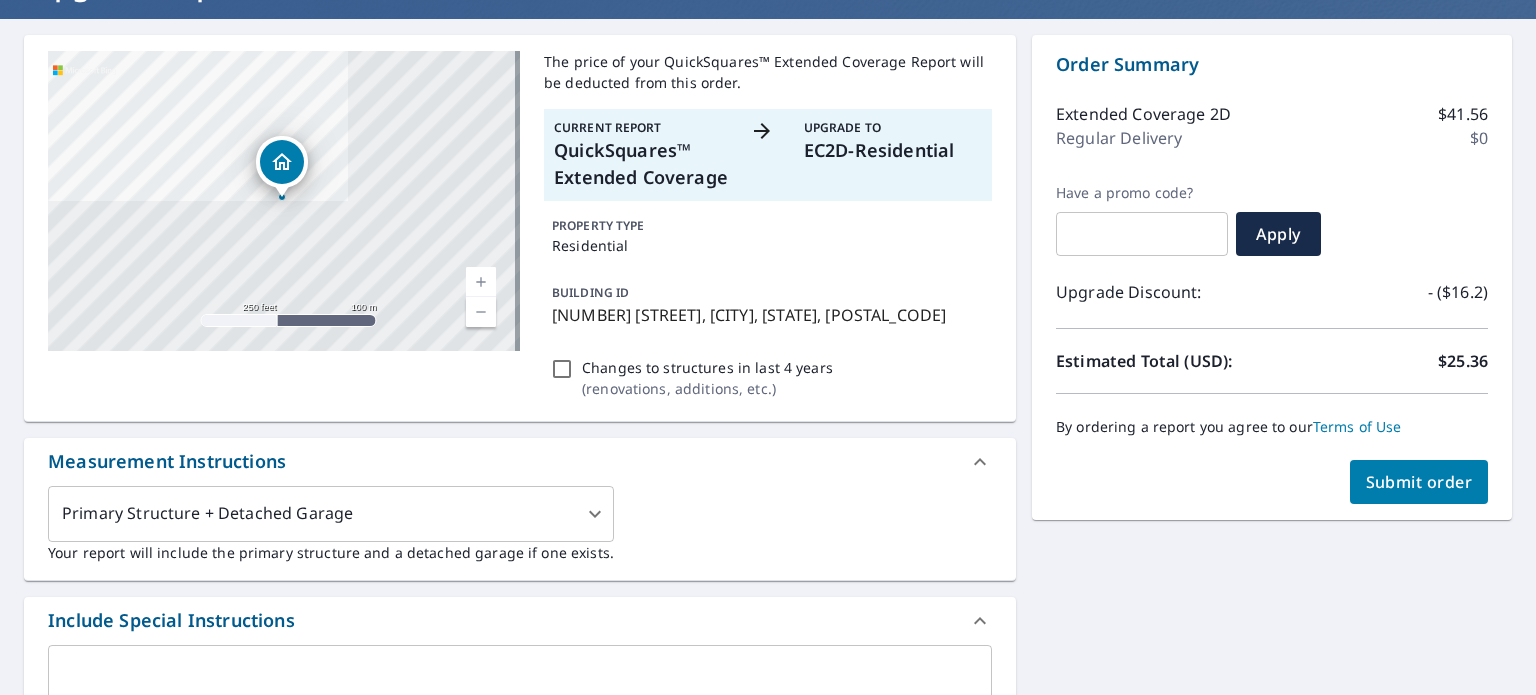 scroll, scrollTop: 200, scrollLeft: 0, axis: vertical 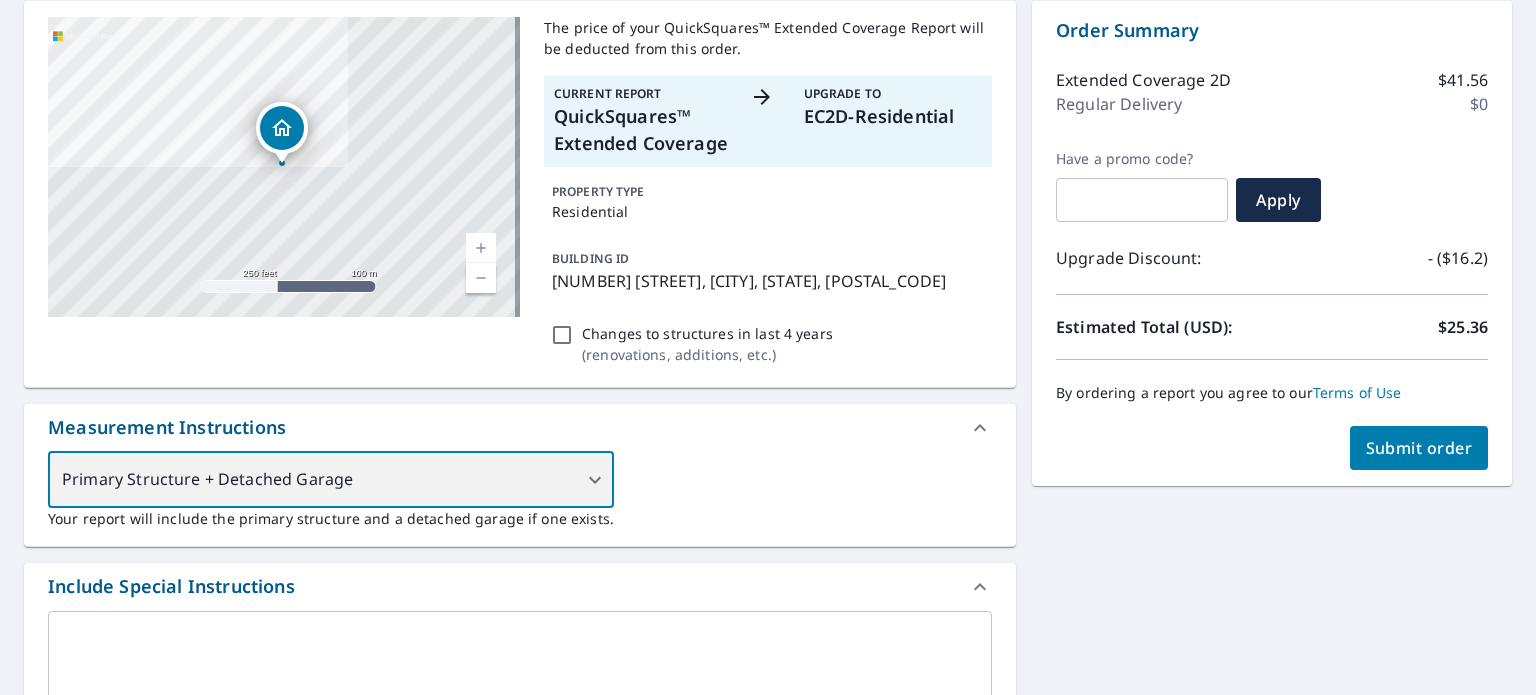 drag, startPoint x: 588, startPoint y: 481, endPoint x: 577, endPoint y: 478, distance: 11.401754 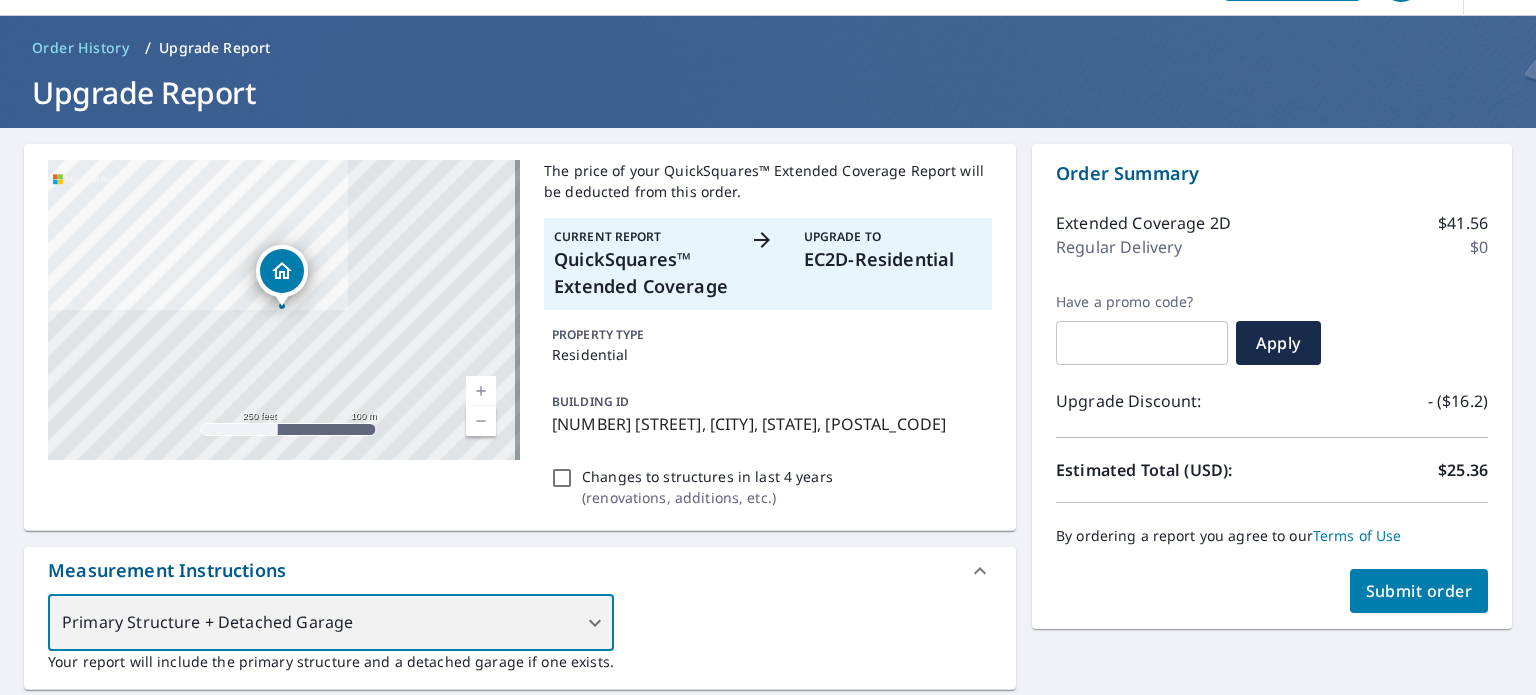 scroll, scrollTop: 0, scrollLeft: 0, axis: both 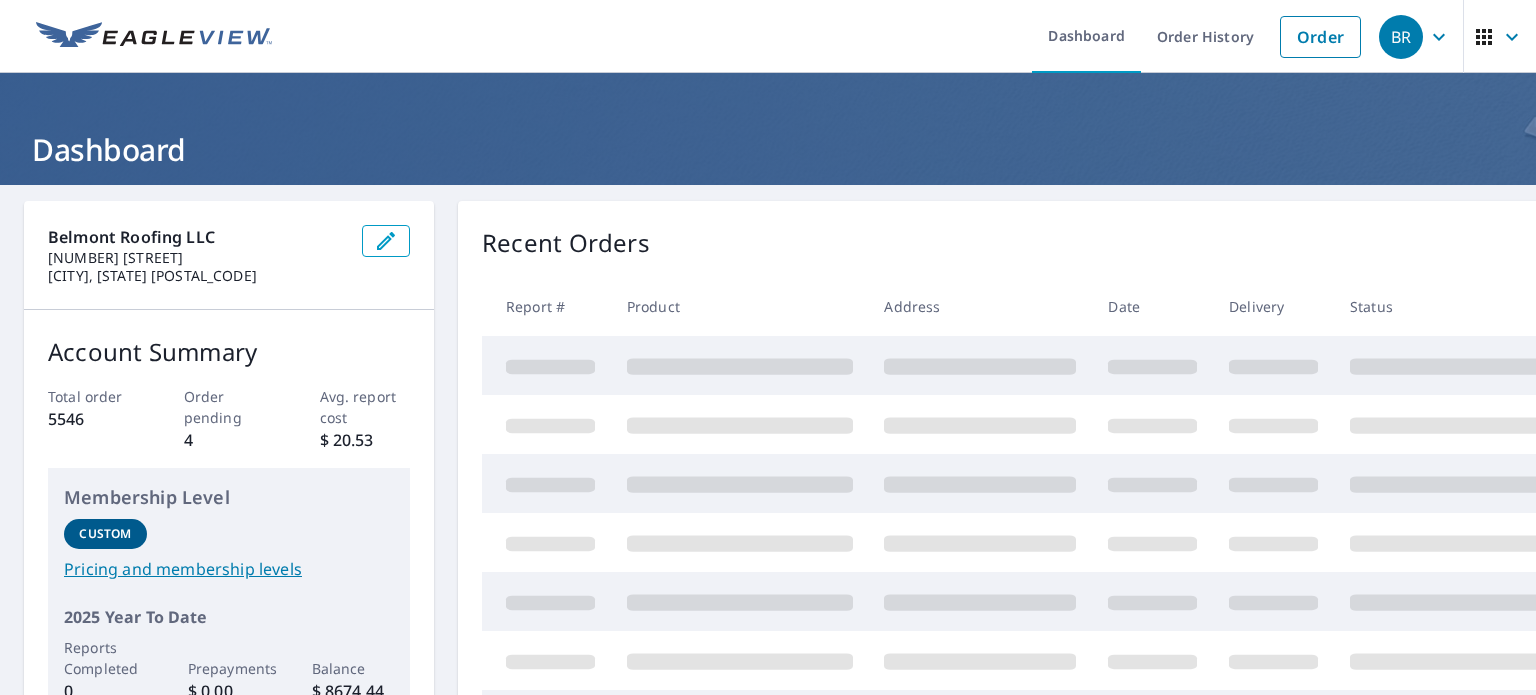 click 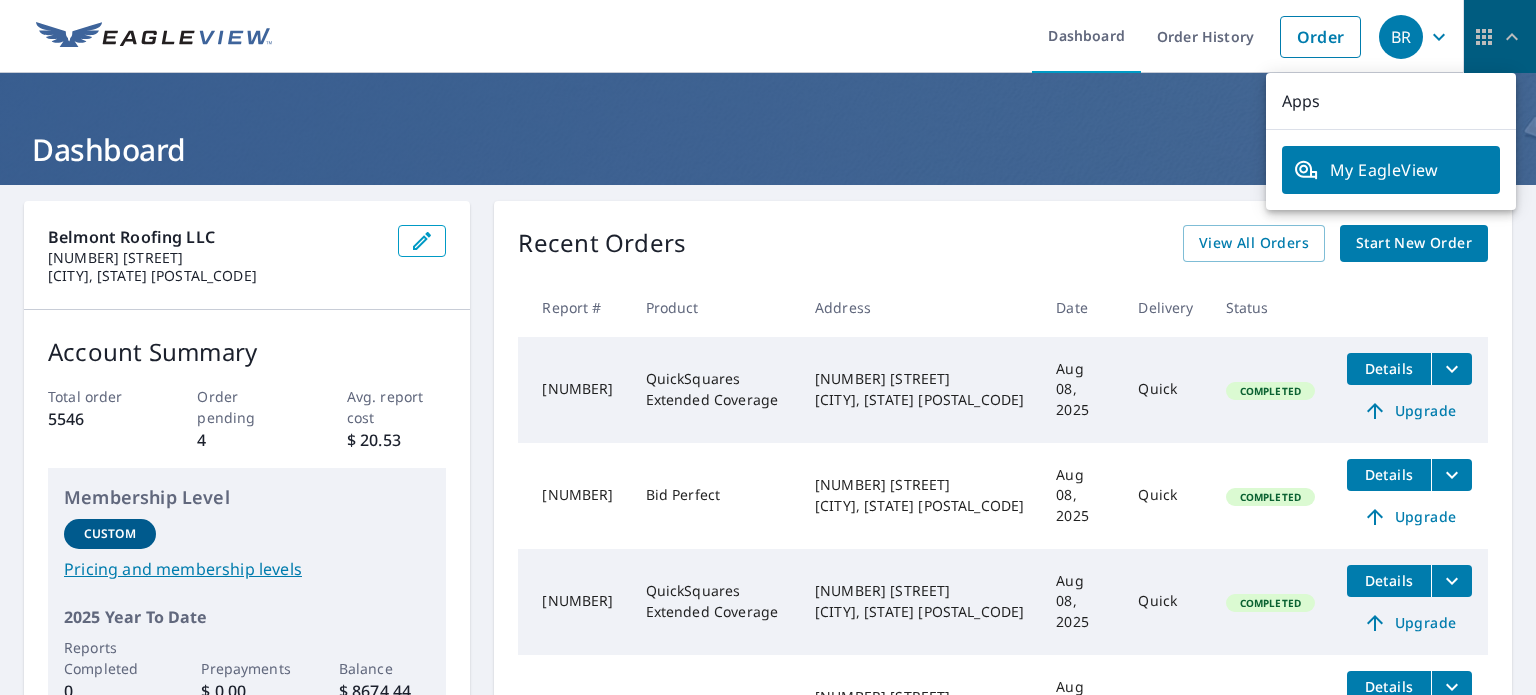 click 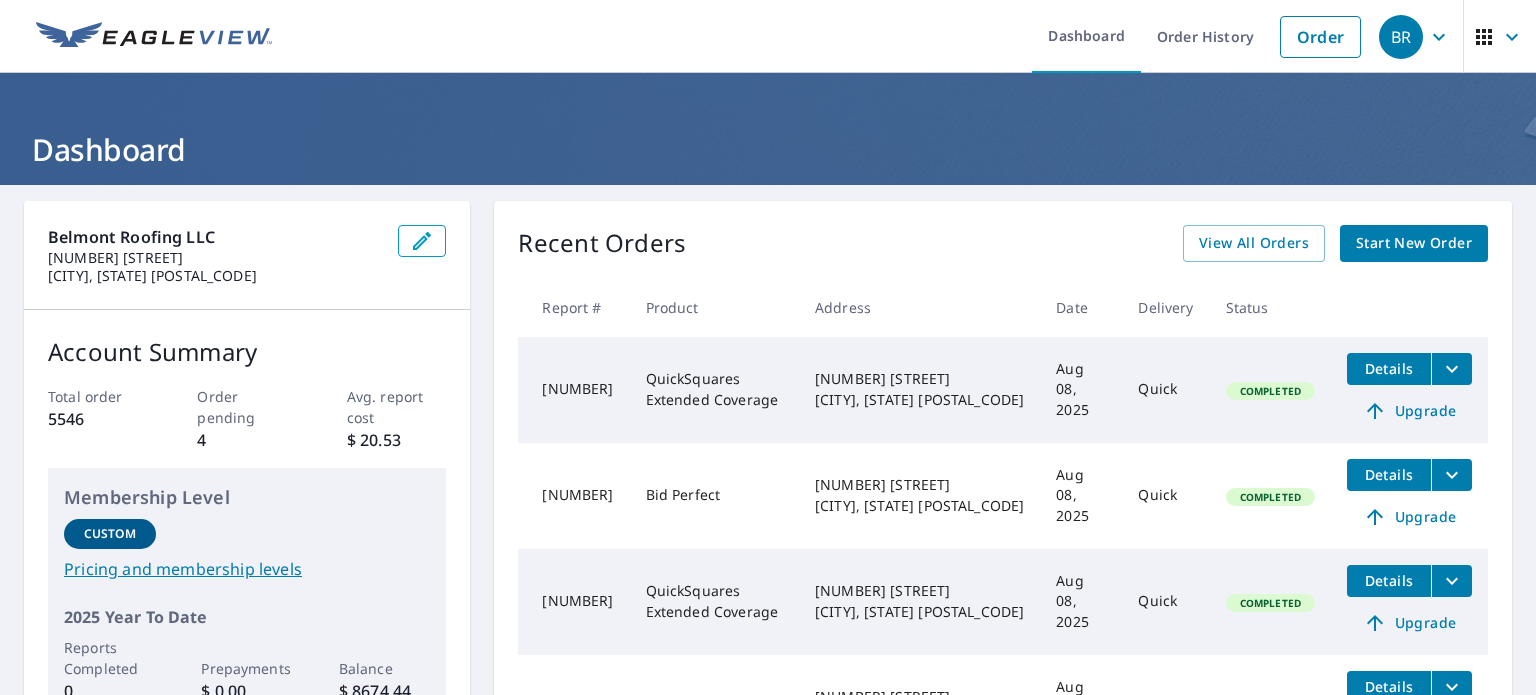 click 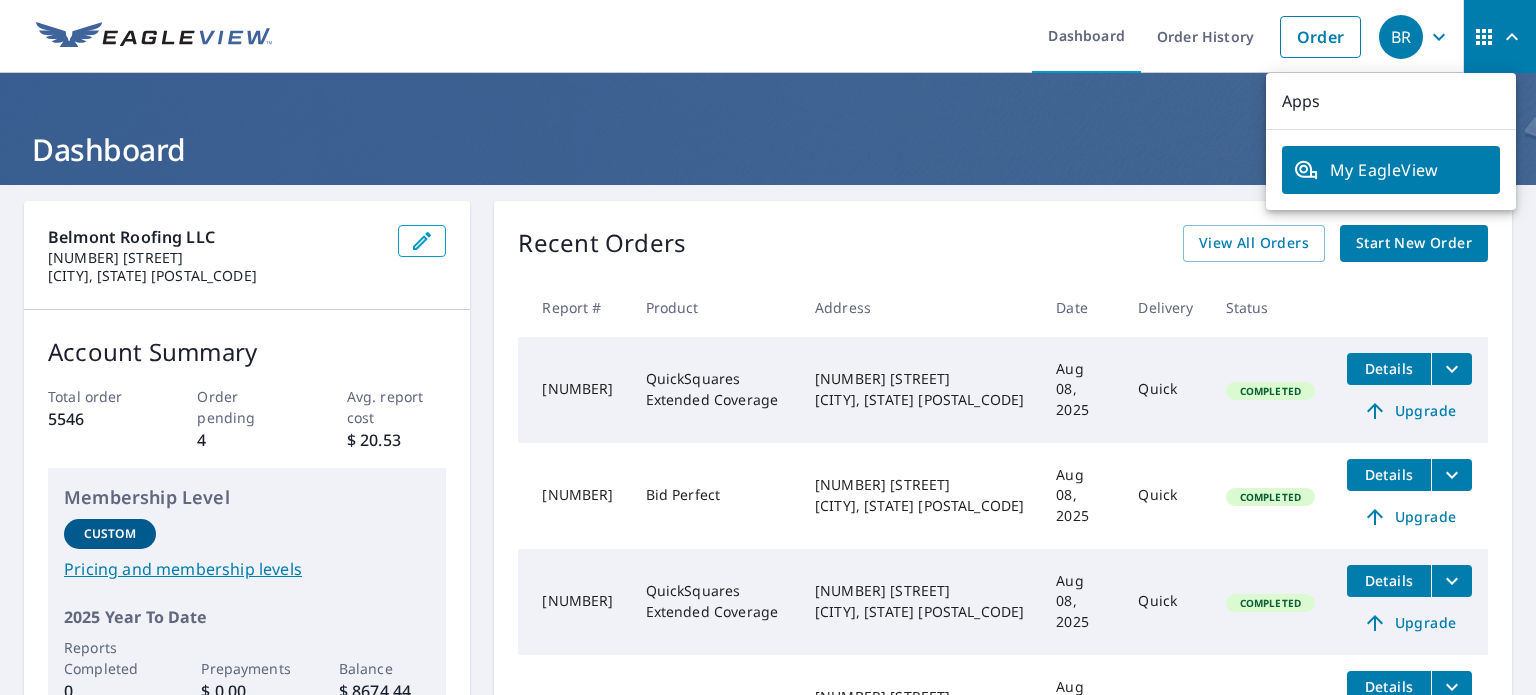 click on "My EagleView" at bounding box center [1391, 170] 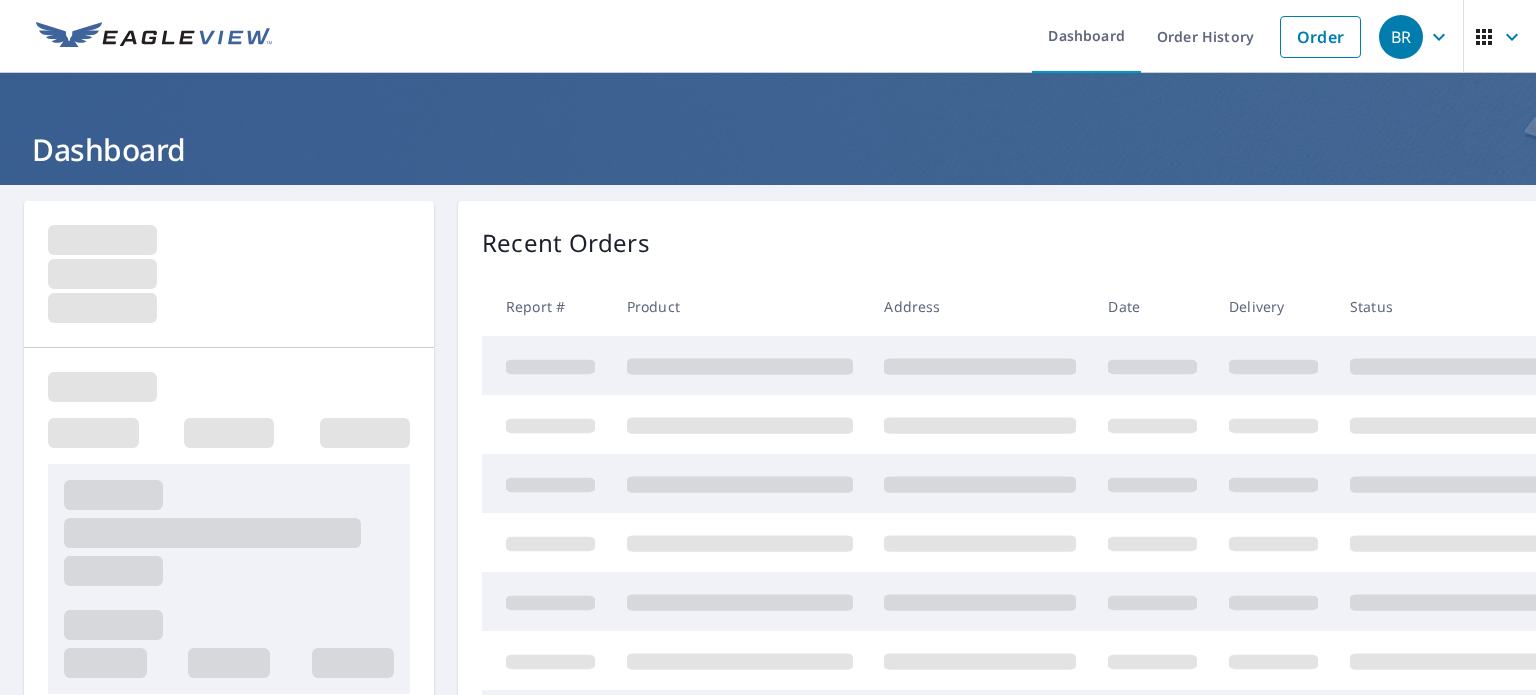 scroll, scrollTop: 0, scrollLeft: 0, axis: both 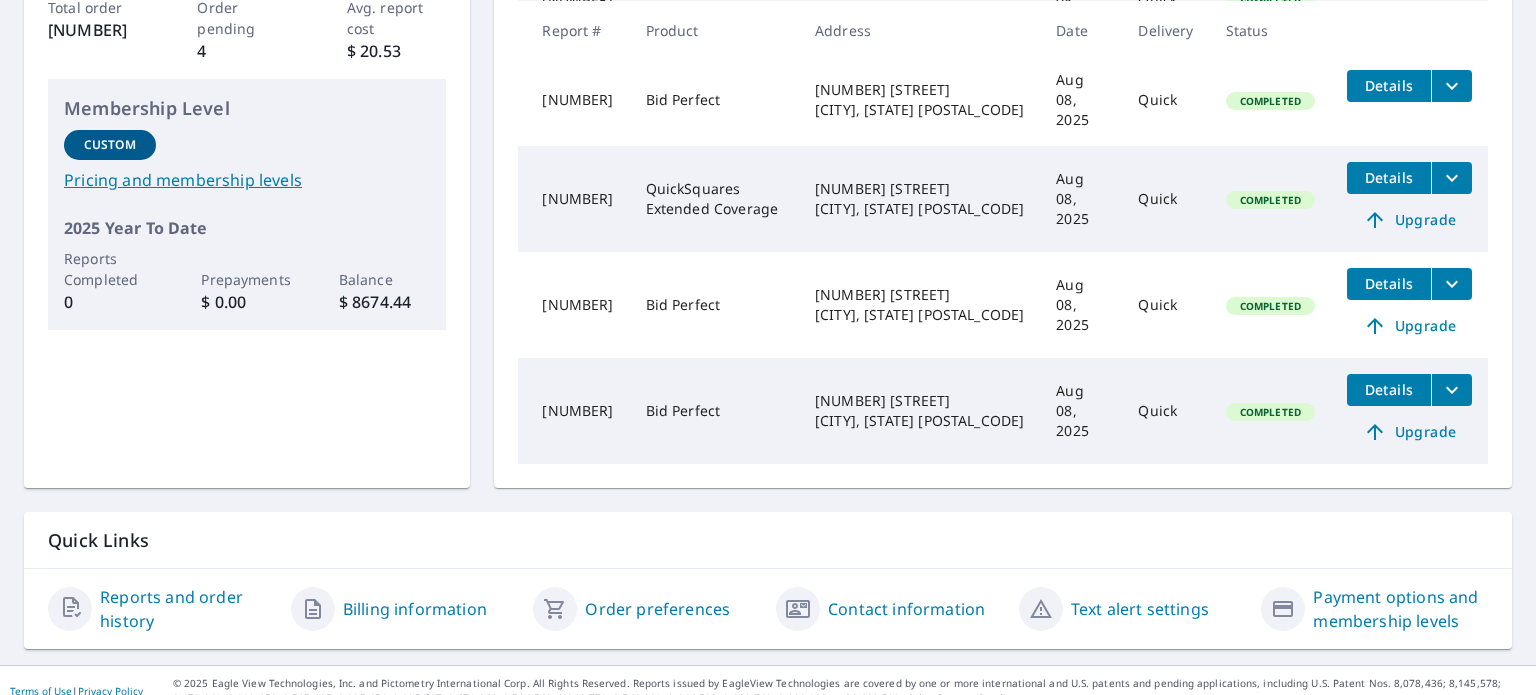 click on "Contact information" at bounding box center [906, 609] 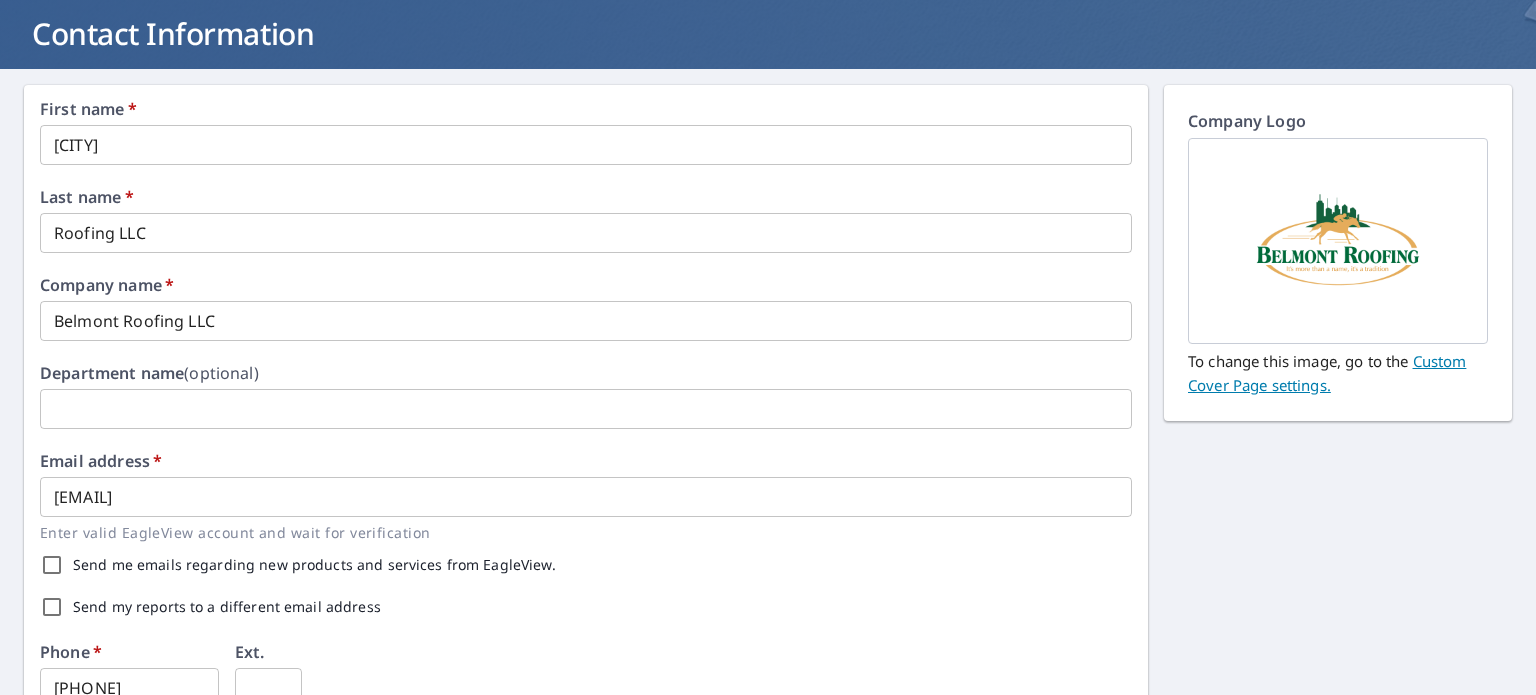 scroll, scrollTop: 0, scrollLeft: 0, axis: both 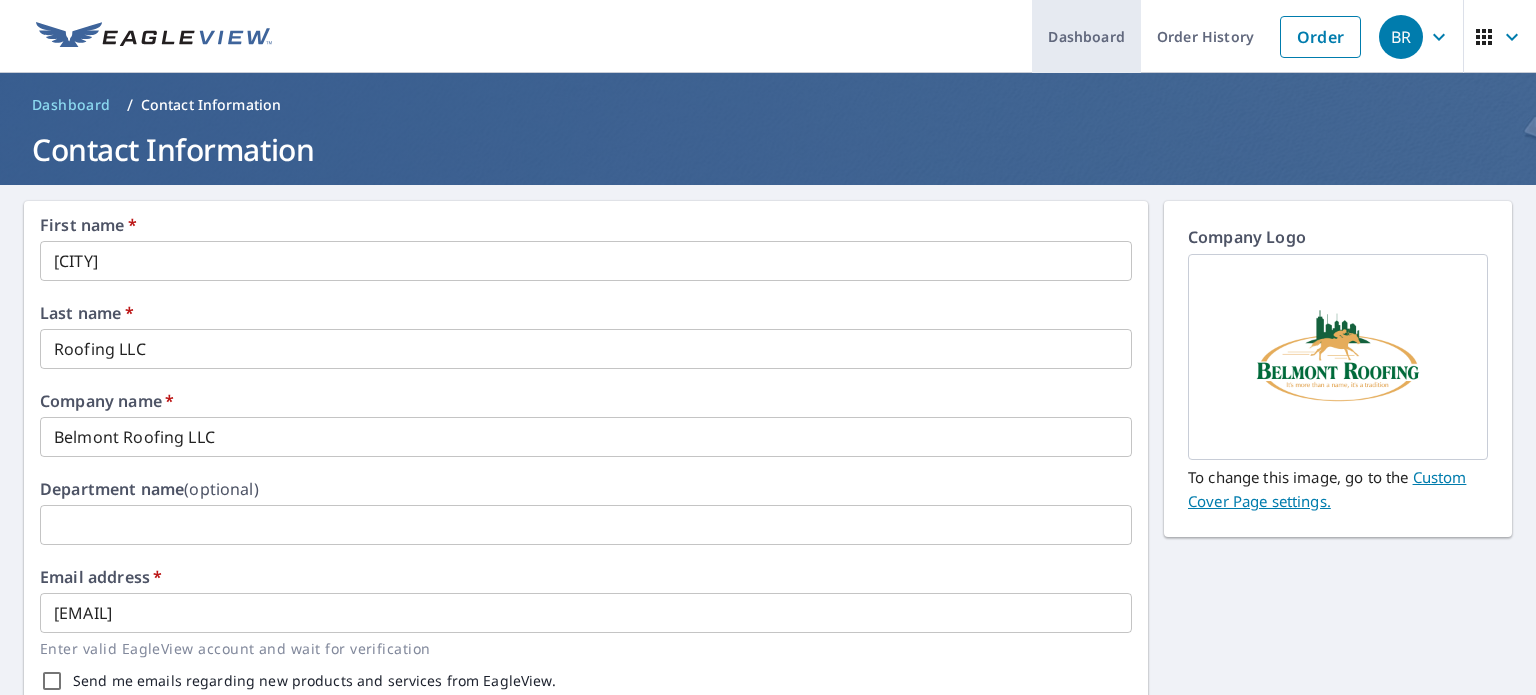 click on "Dashboard" at bounding box center (1086, 36) 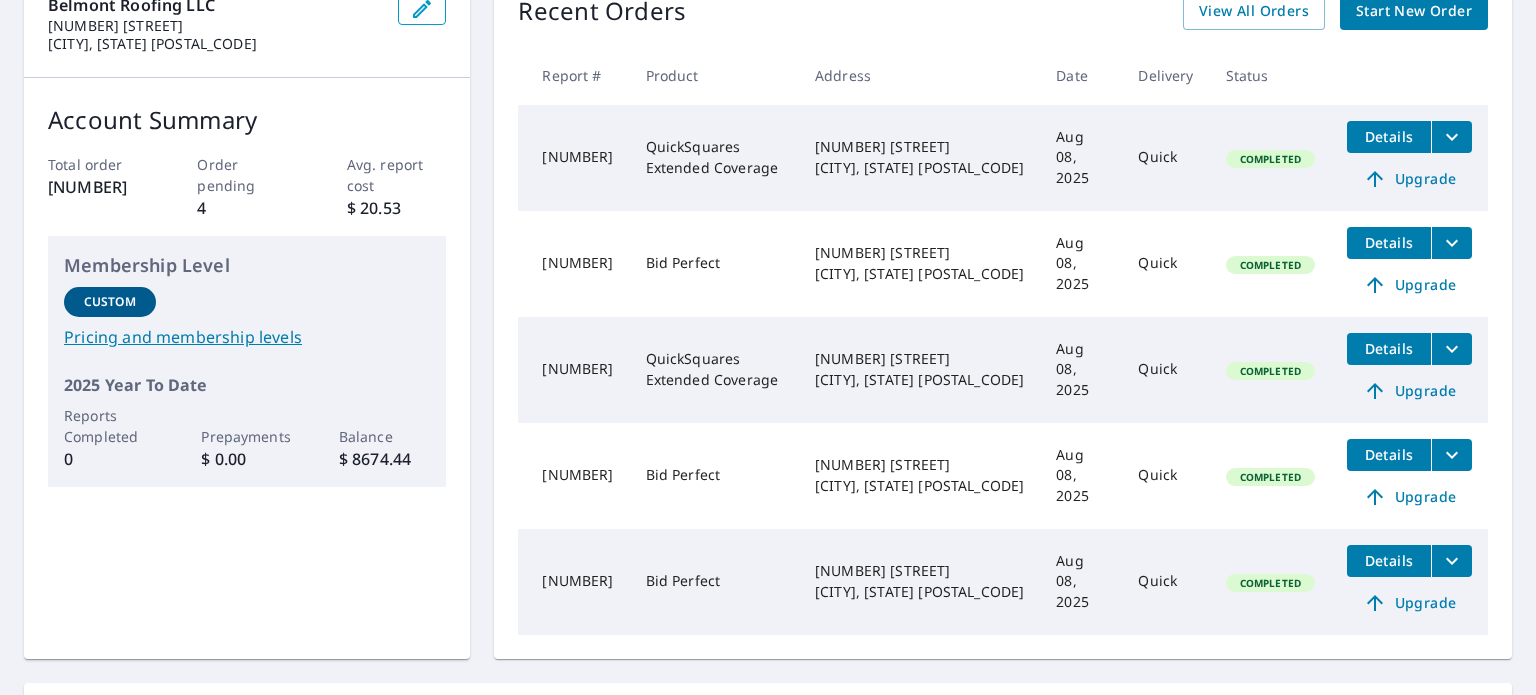 scroll, scrollTop: 0, scrollLeft: 0, axis: both 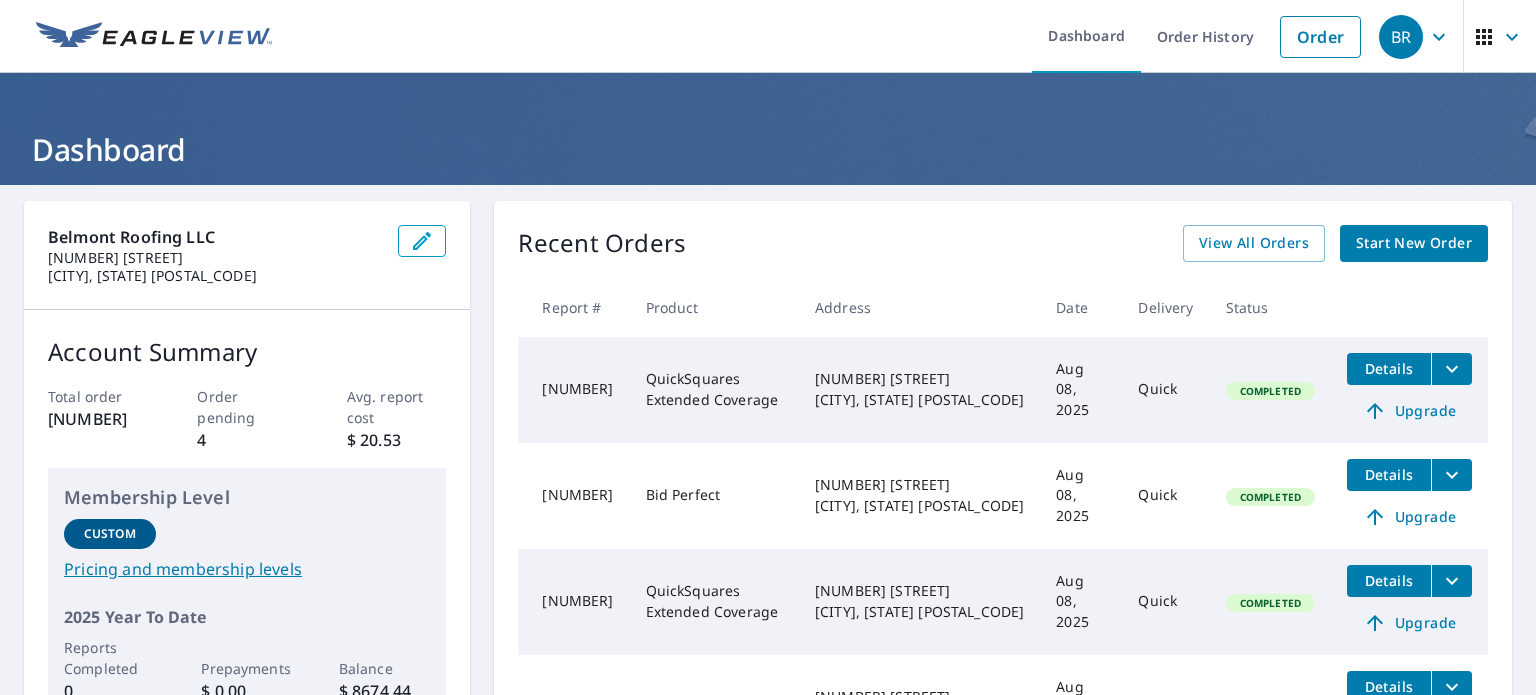 click 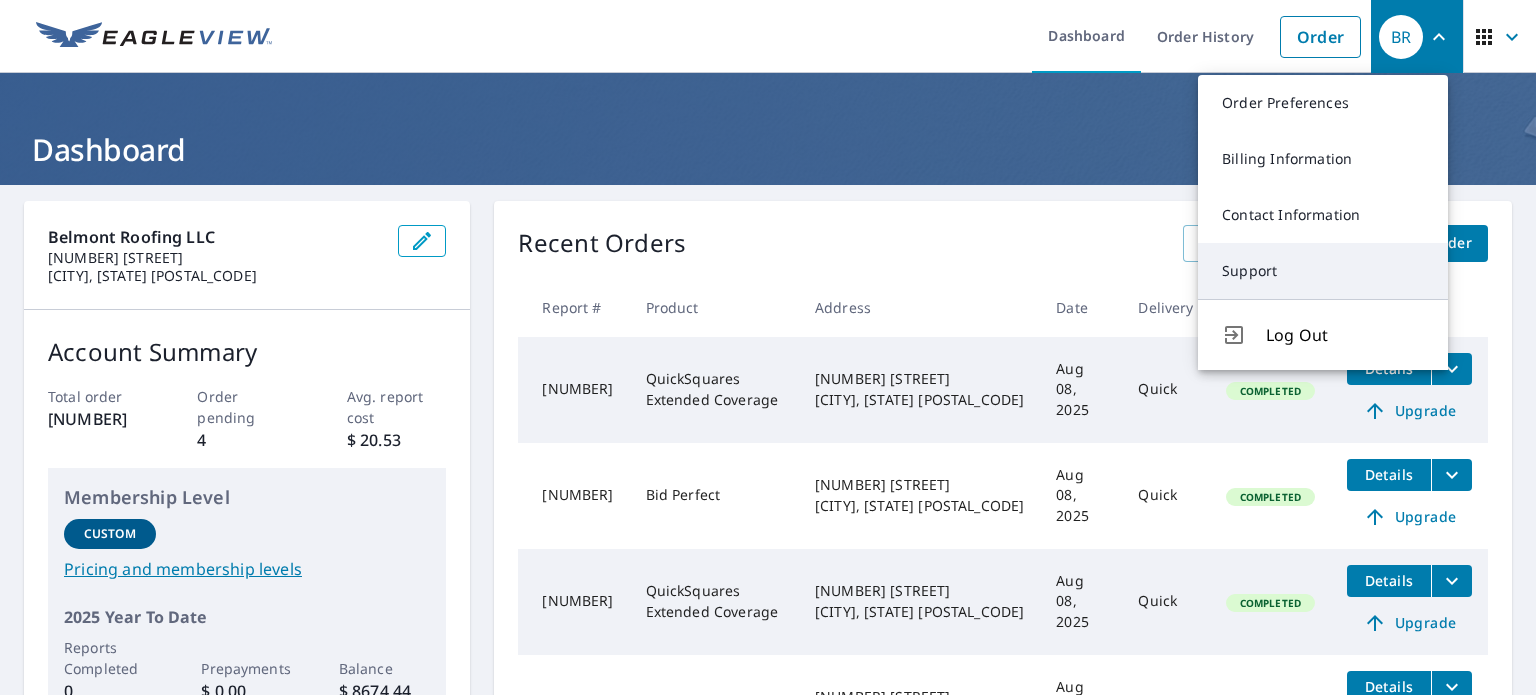 click on "Support" at bounding box center [1323, 271] 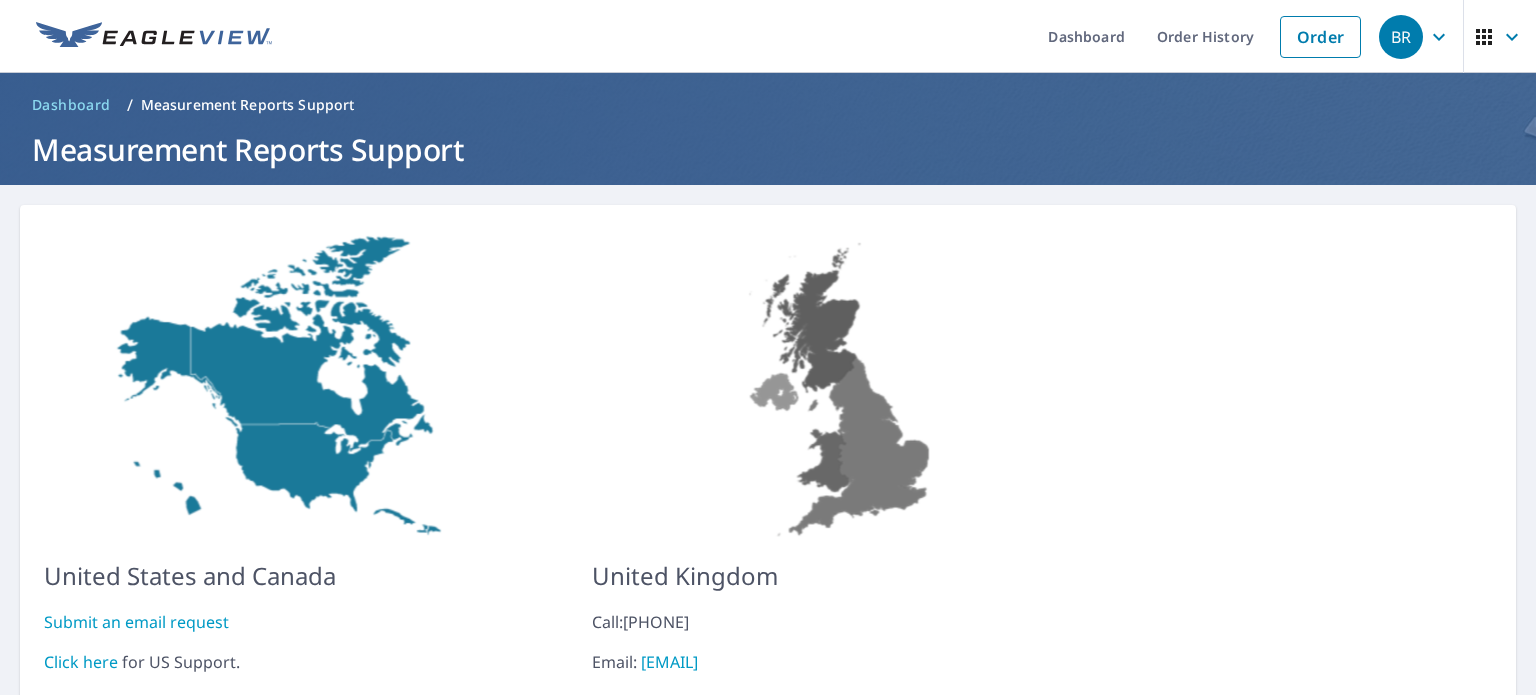 scroll, scrollTop: 113, scrollLeft: 0, axis: vertical 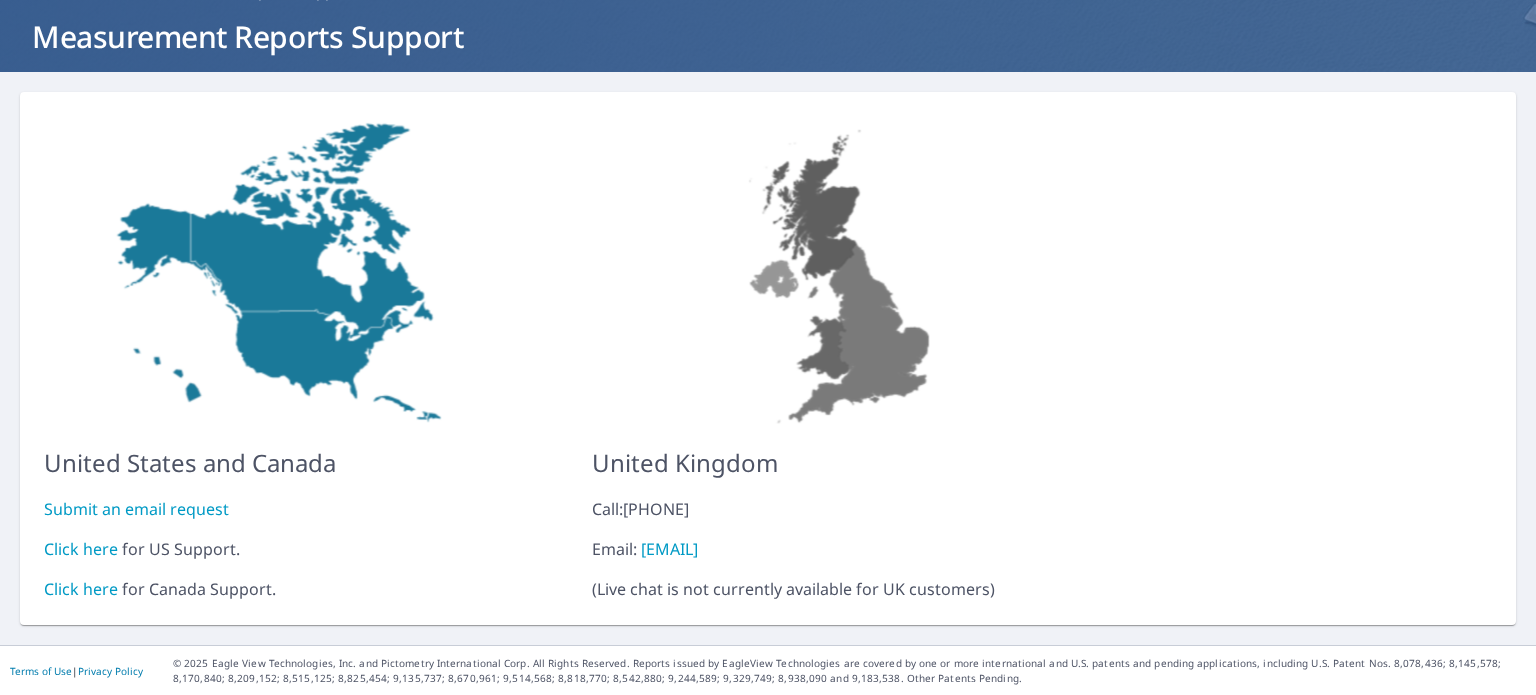 click on "Click here" at bounding box center (81, 549) 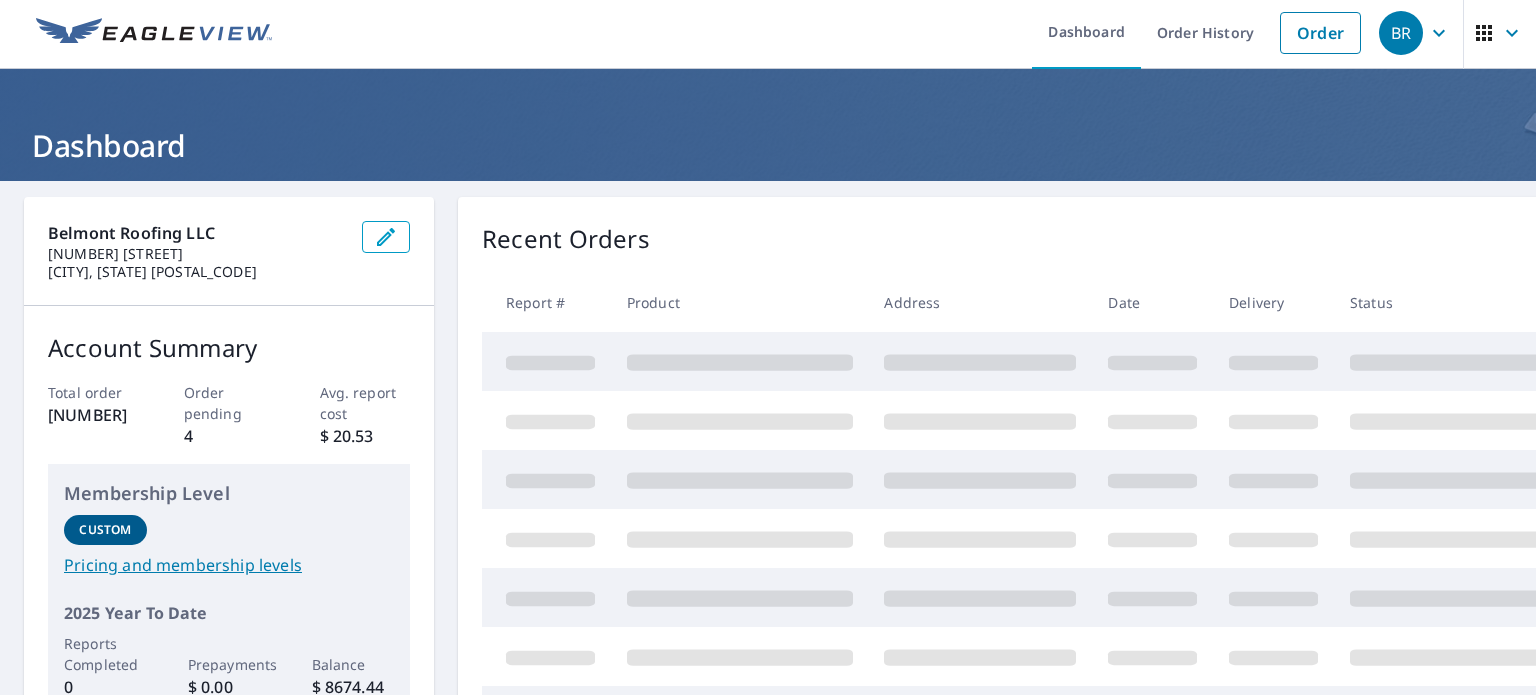 scroll, scrollTop: 0, scrollLeft: 0, axis: both 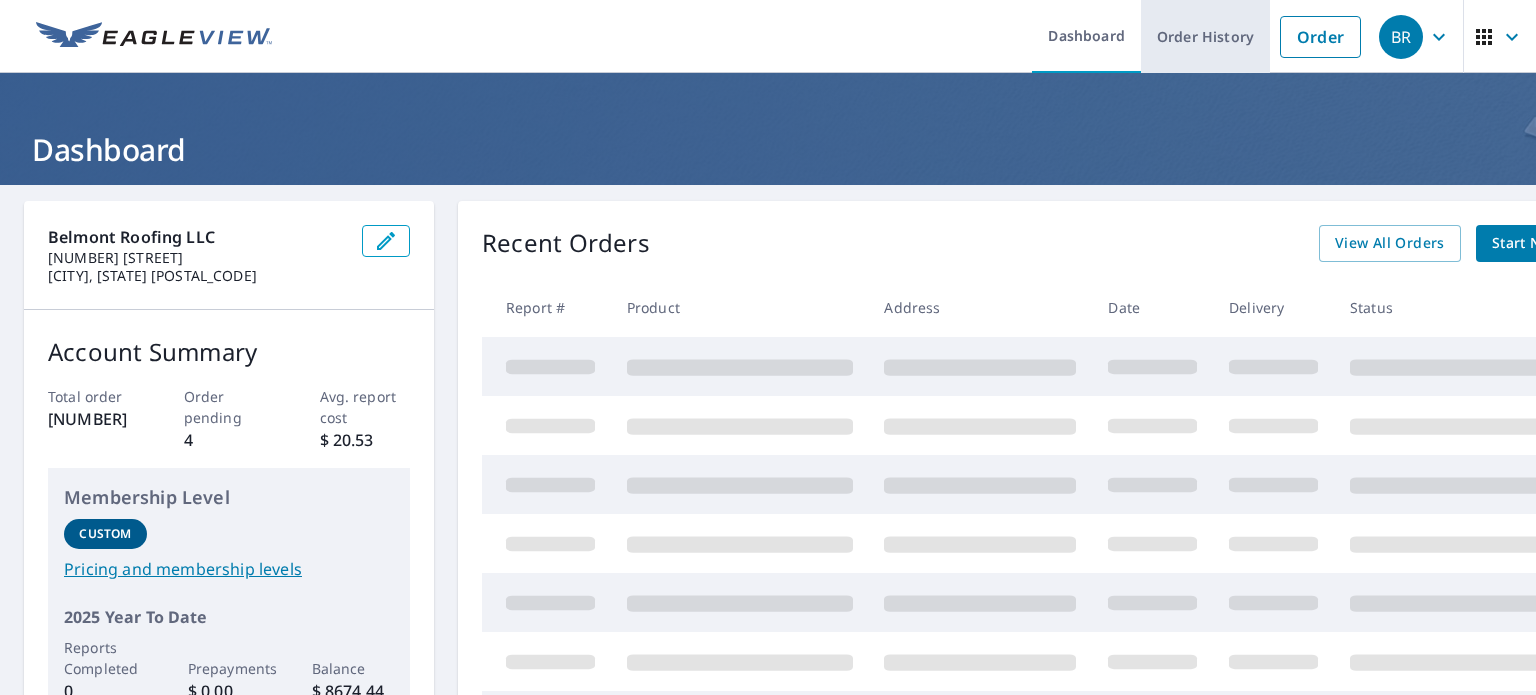 click on "Order History" at bounding box center [1205, 36] 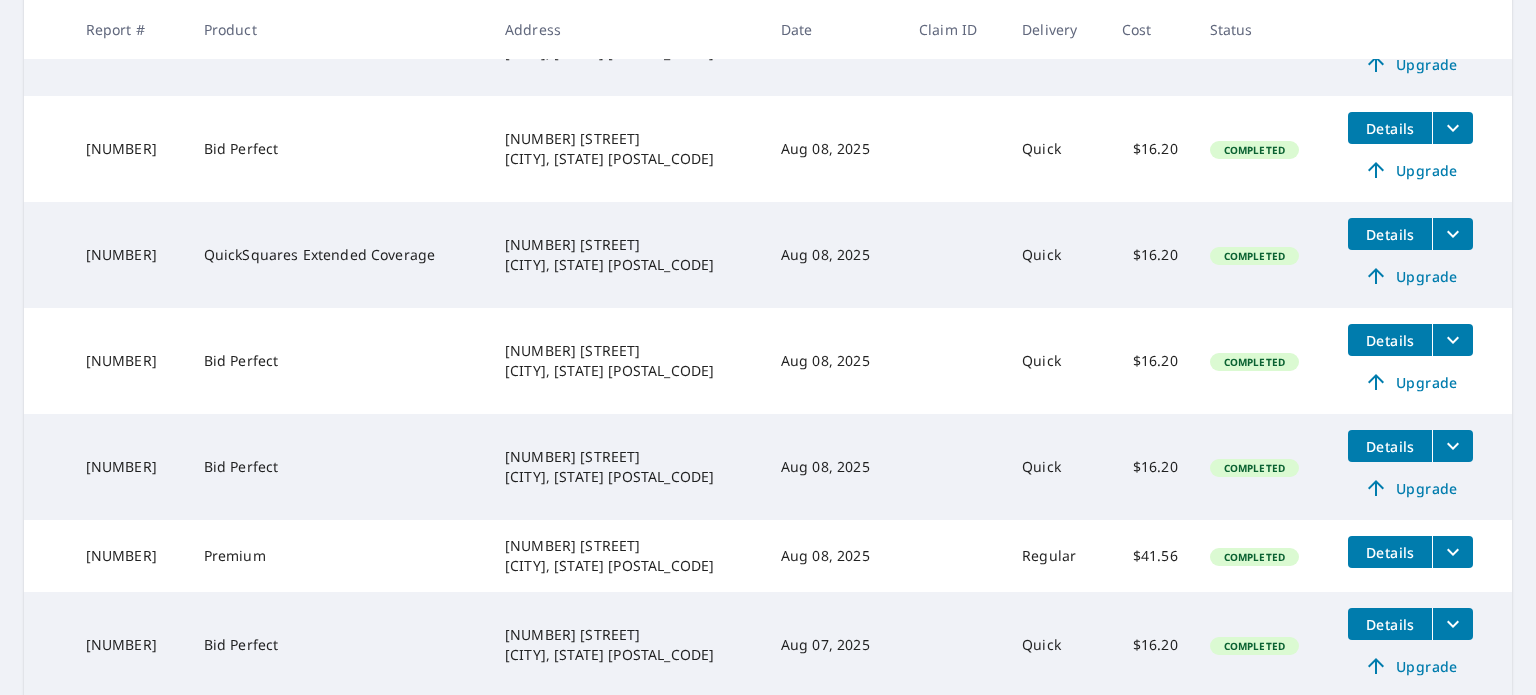 scroll, scrollTop: 500, scrollLeft: 0, axis: vertical 